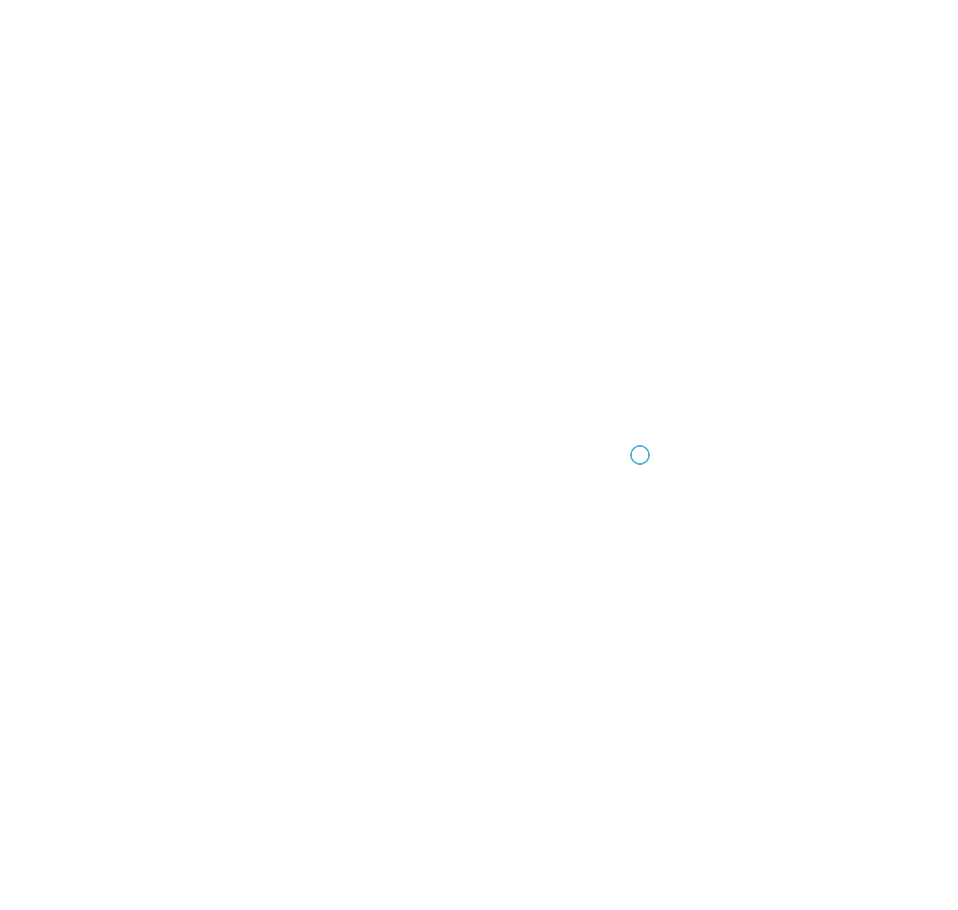 scroll, scrollTop: 0, scrollLeft: 0, axis: both 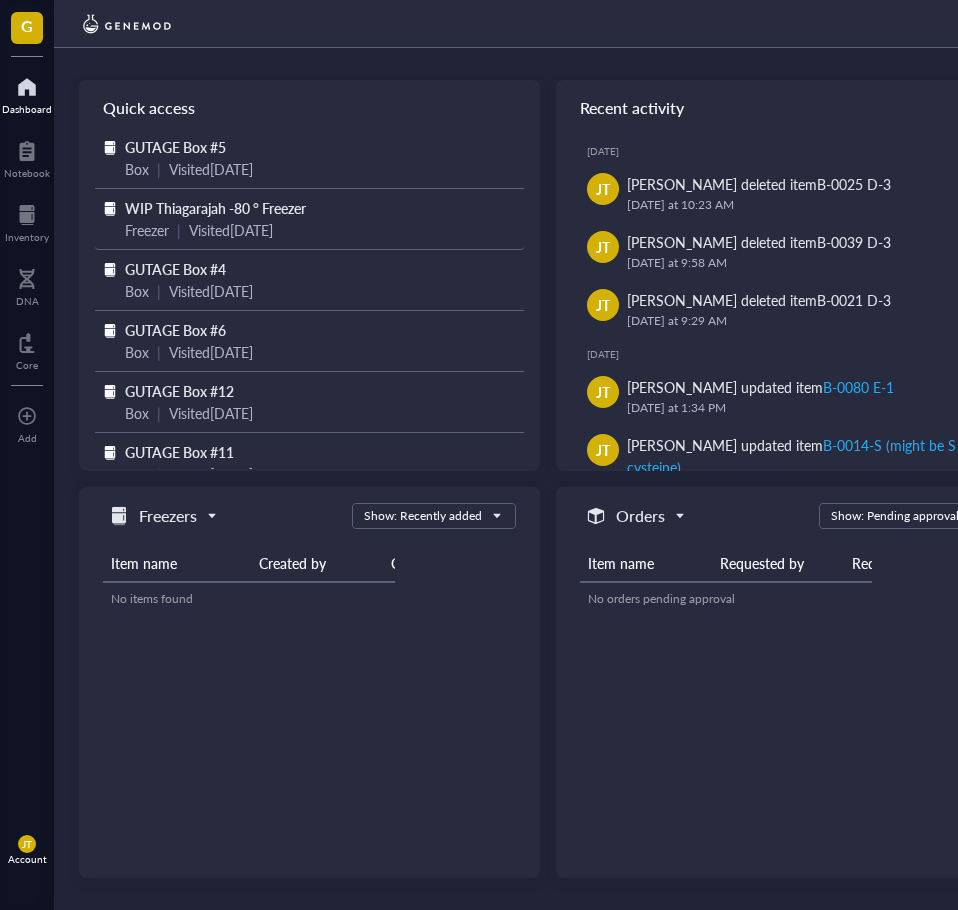 click on "Visited  [DATE]" at bounding box center [231, 230] 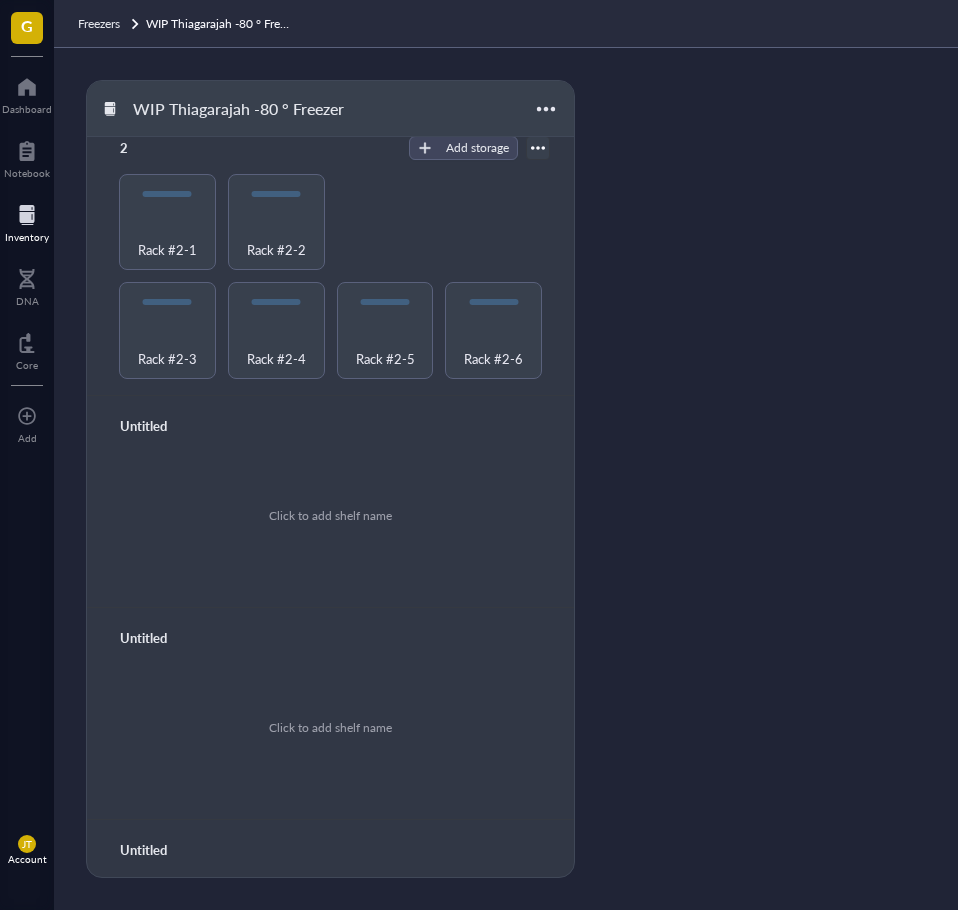 scroll, scrollTop: 300, scrollLeft: 0, axis: vertical 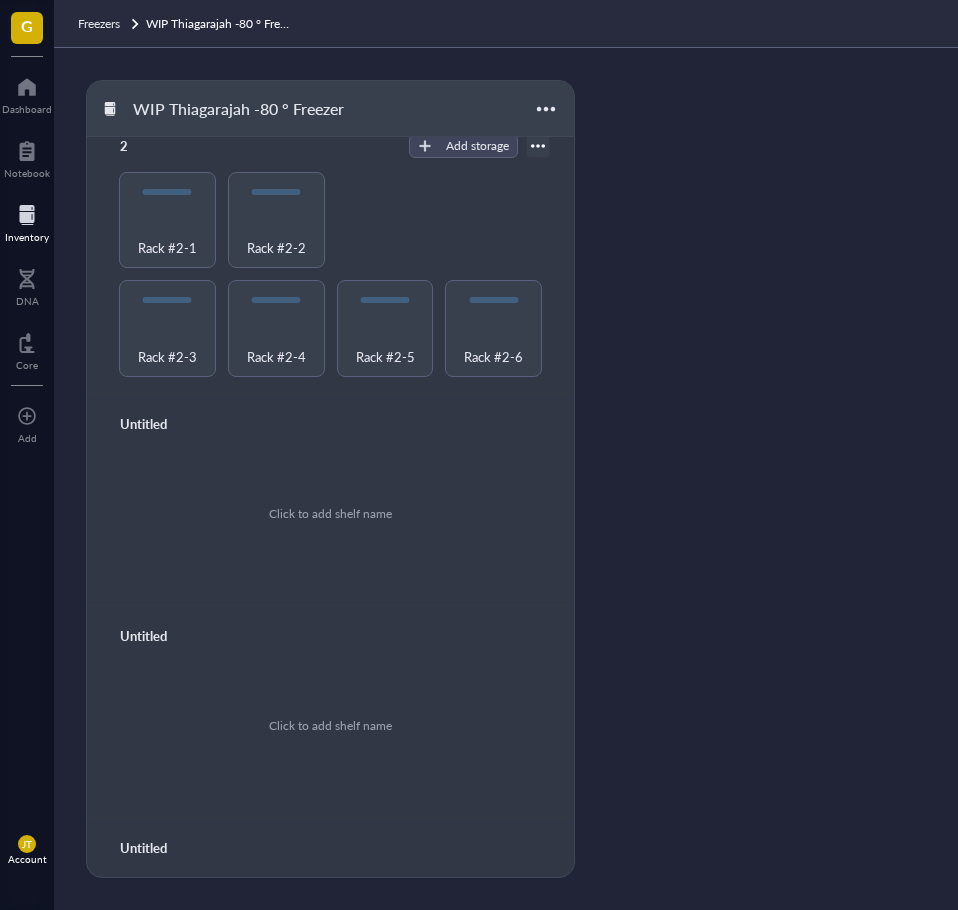 click on "Click to add shelf name" at bounding box center [330, 513] 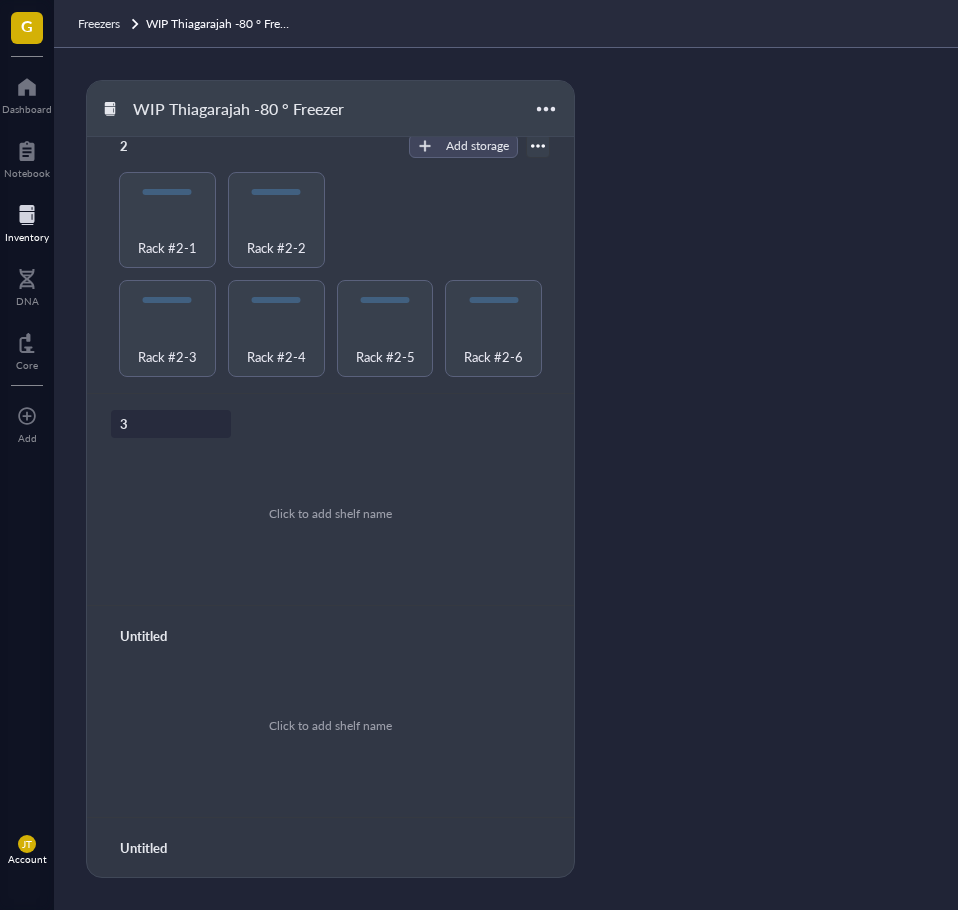 type on "3" 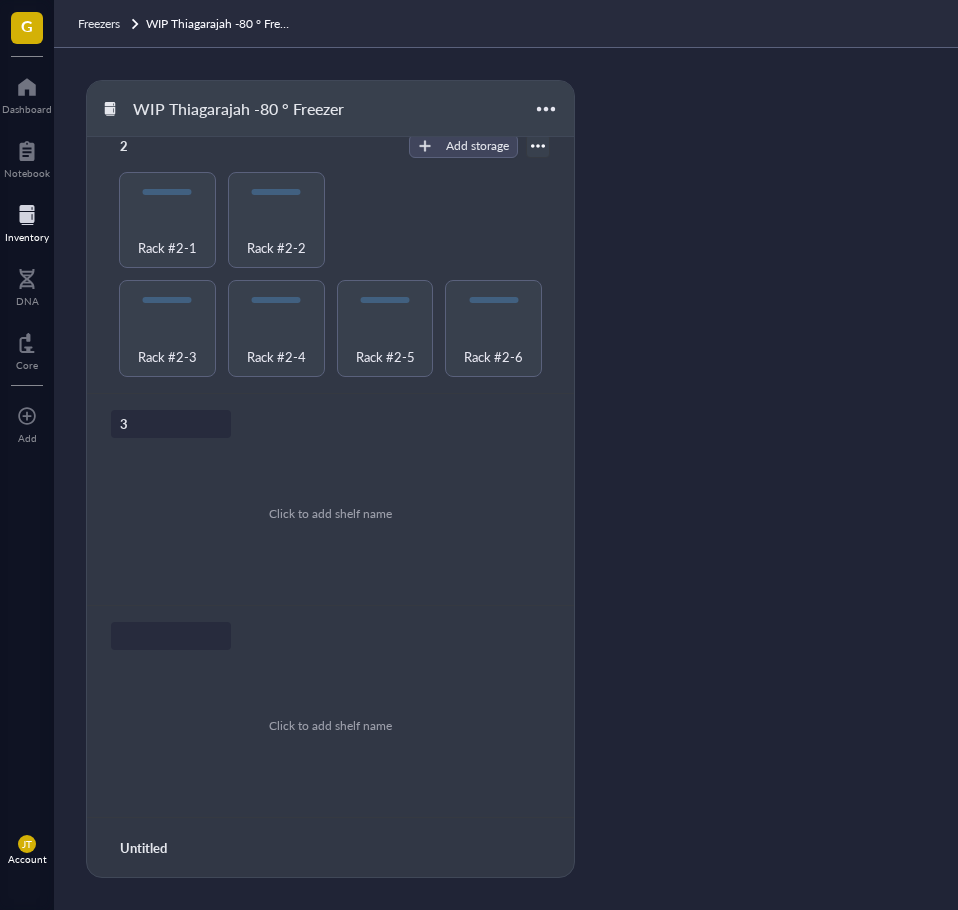 click on "Click to add shelf name" at bounding box center [330, 513] 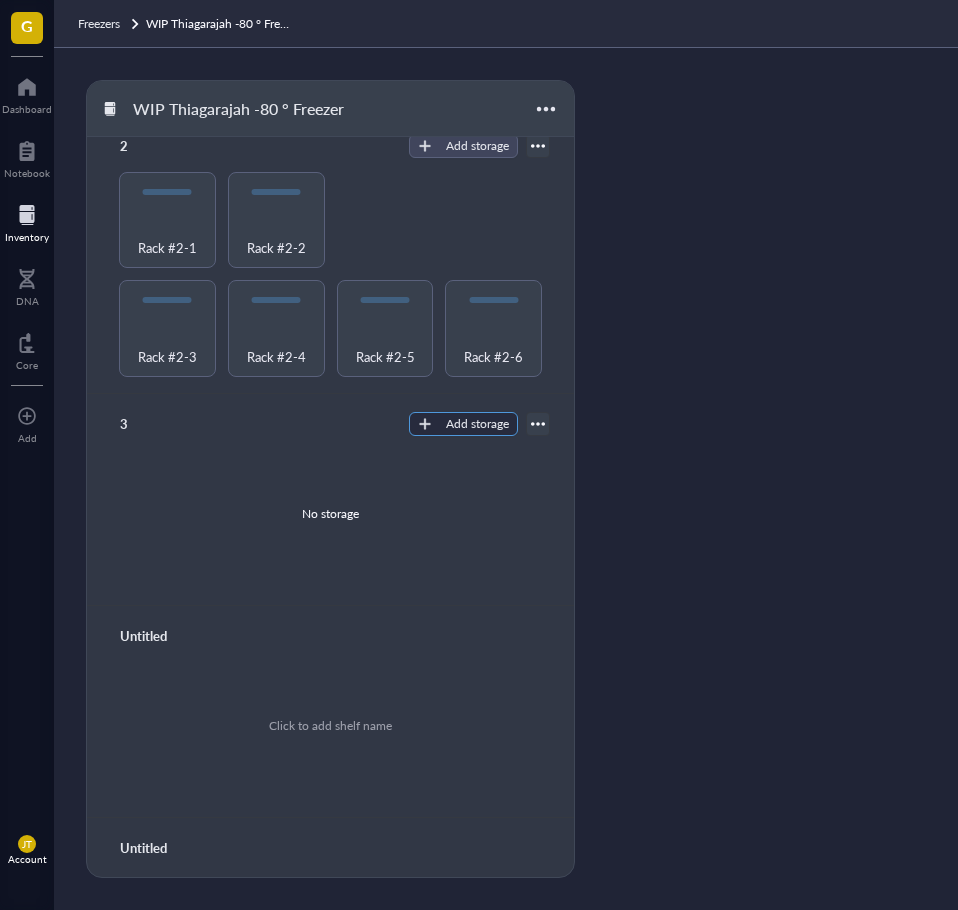 click on "Add storage" at bounding box center (477, 424) 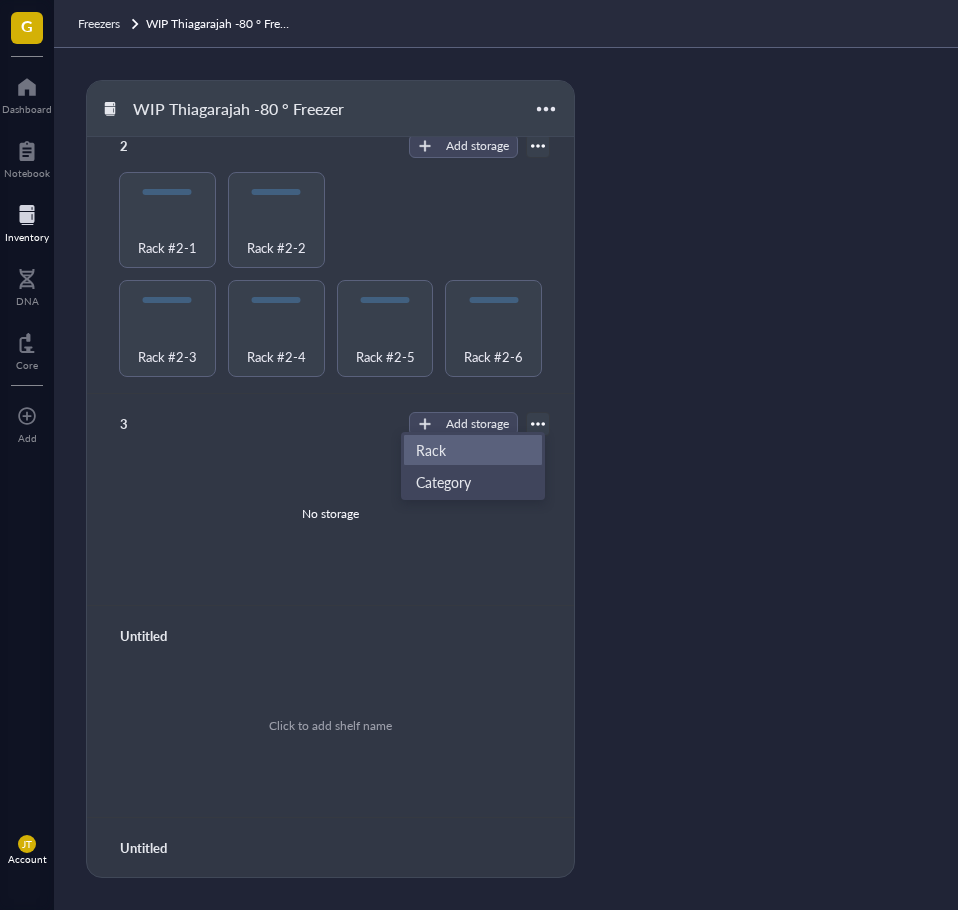 click on "Rack" at bounding box center [473, 450] 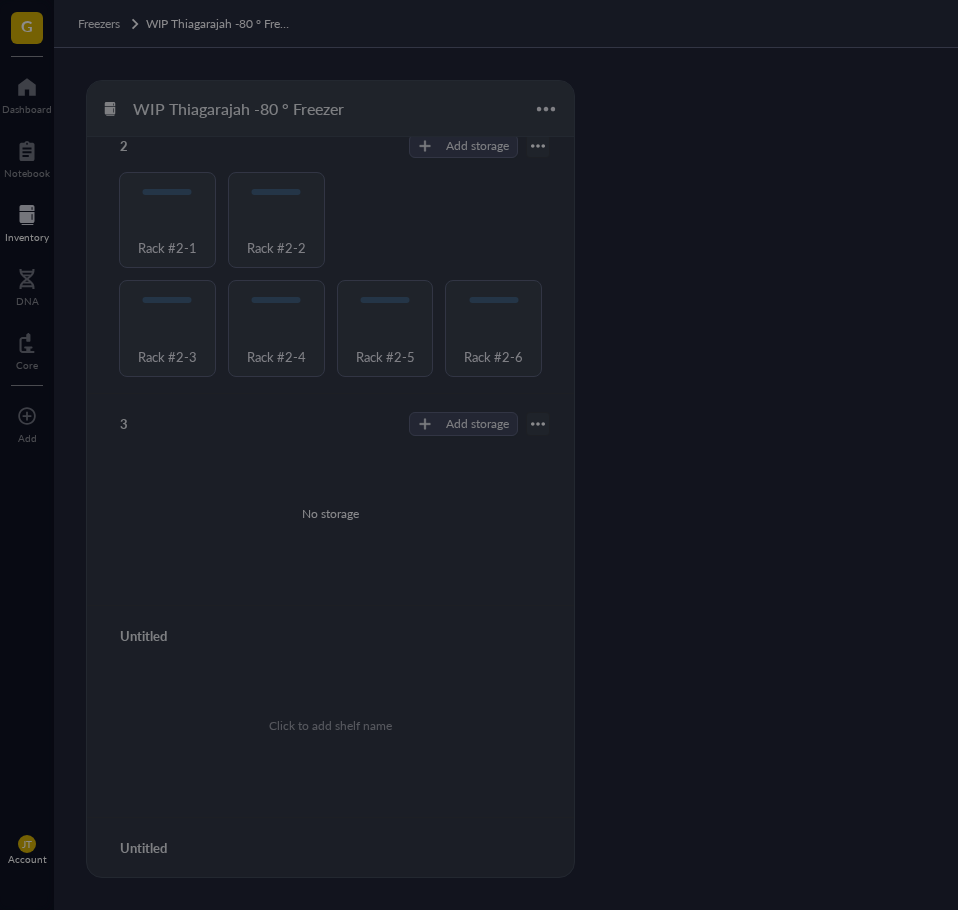 radio on "false" 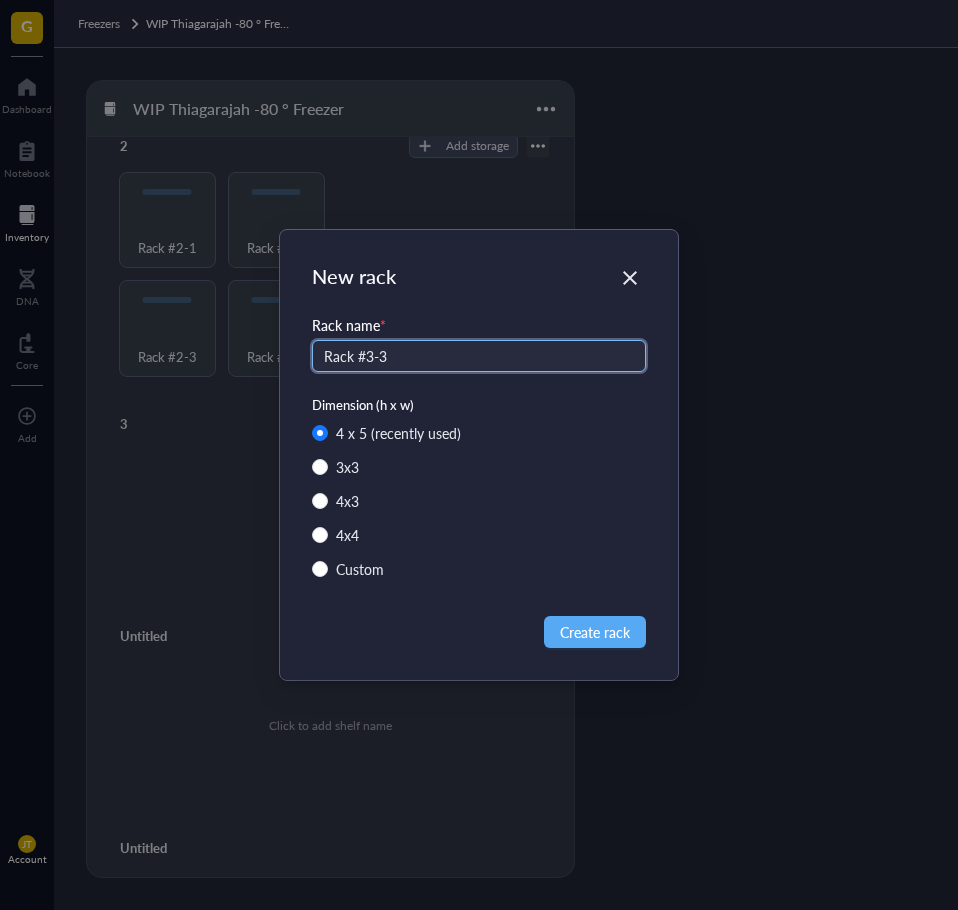 type on "Rack #3-3" 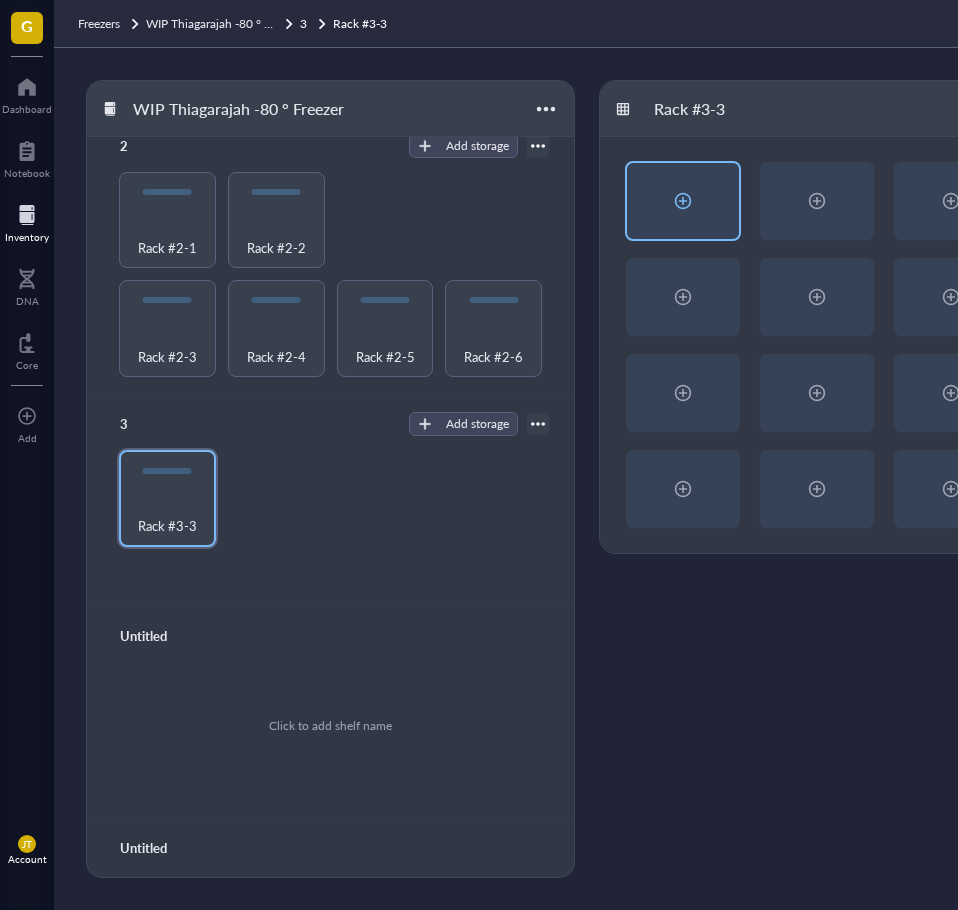 click at bounding box center [683, 201] 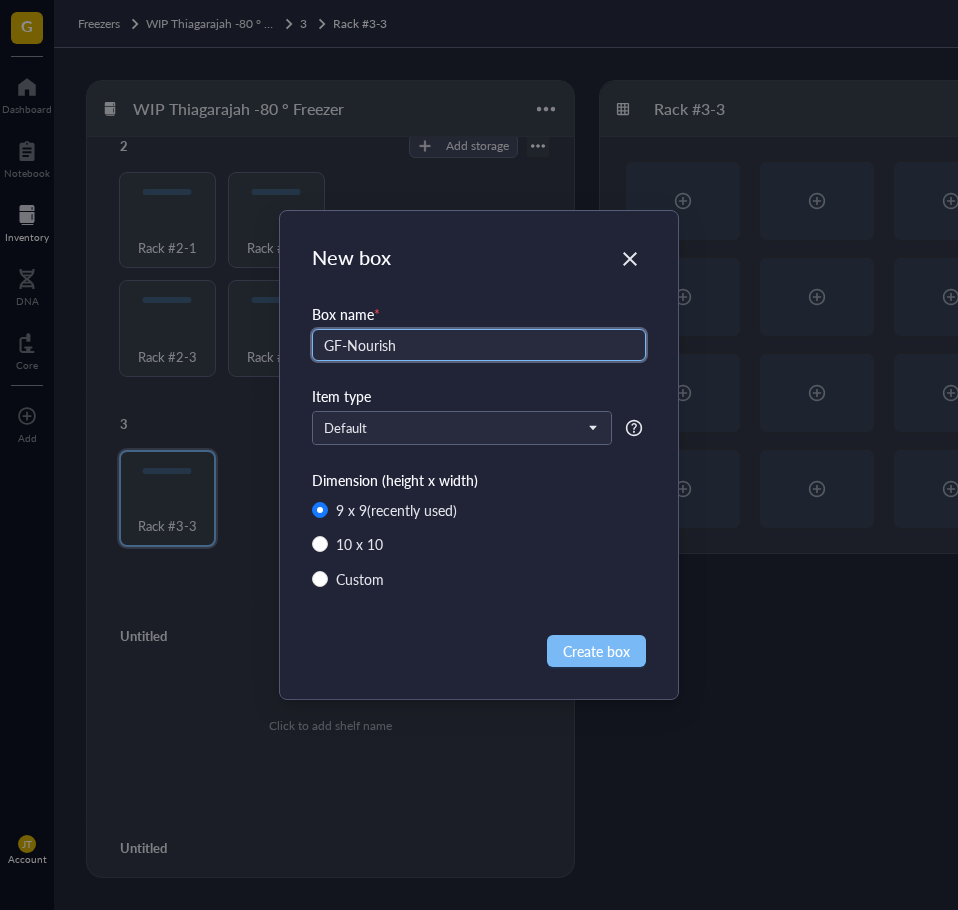 type on "GF-Nourish" 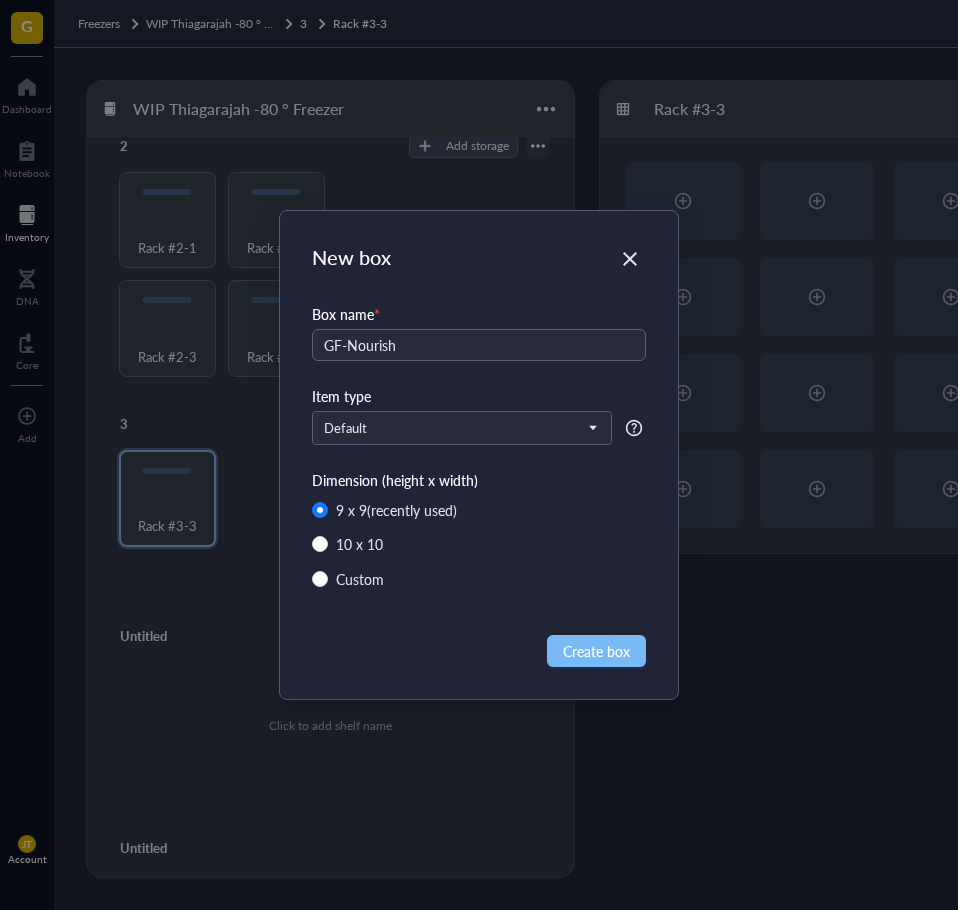 click on "Create box" at bounding box center (596, 651) 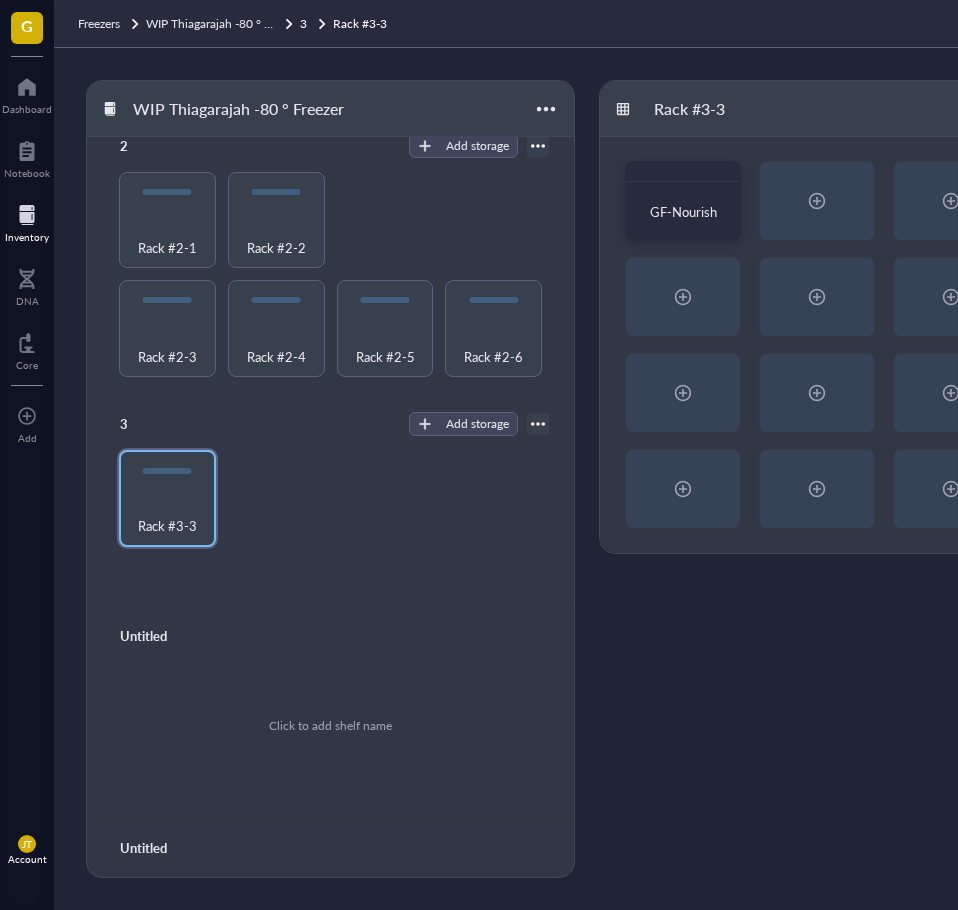 click on "3 Add storage Rack Category Rack #3-3" at bounding box center [330, 500] 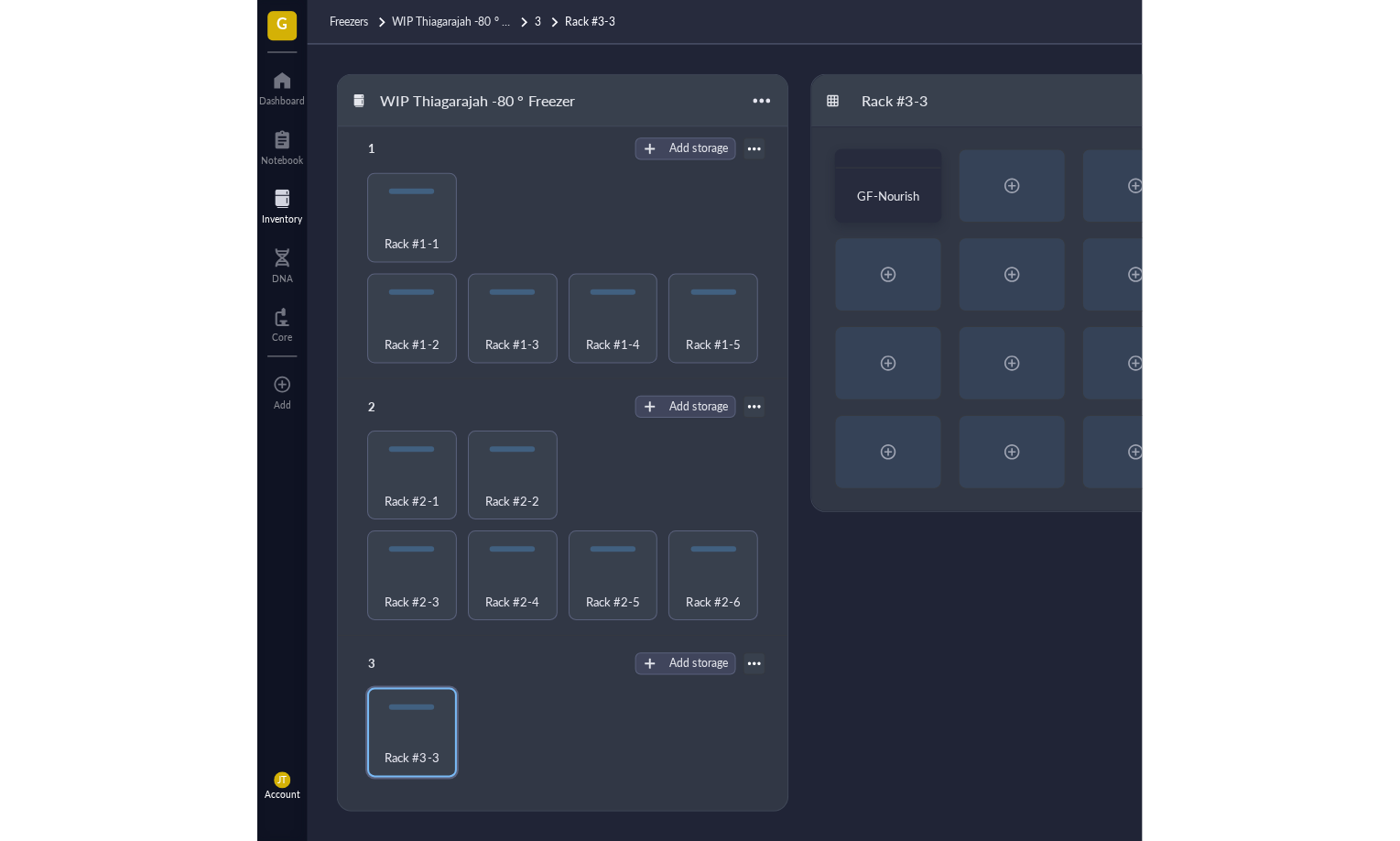 scroll, scrollTop: 0, scrollLeft: 0, axis: both 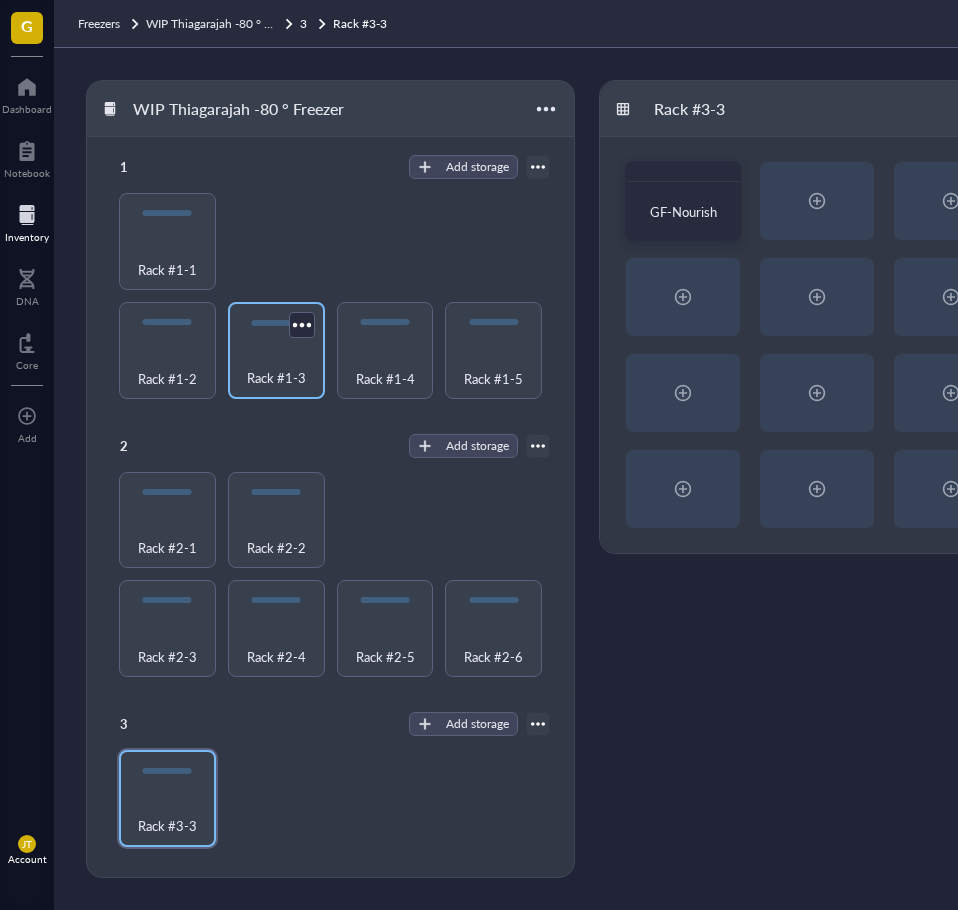 click on "Rack #1-3" at bounding box center [276, 378] 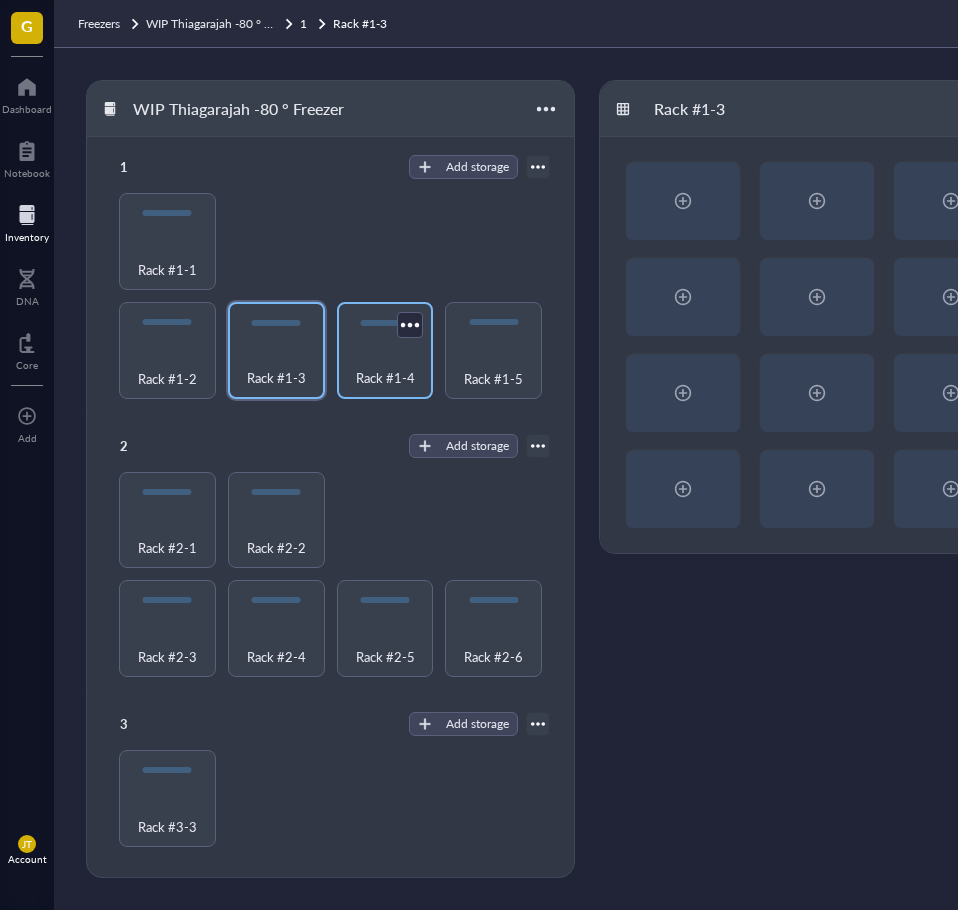 click on "Rack #1-4" at bounding box center [385, 378] 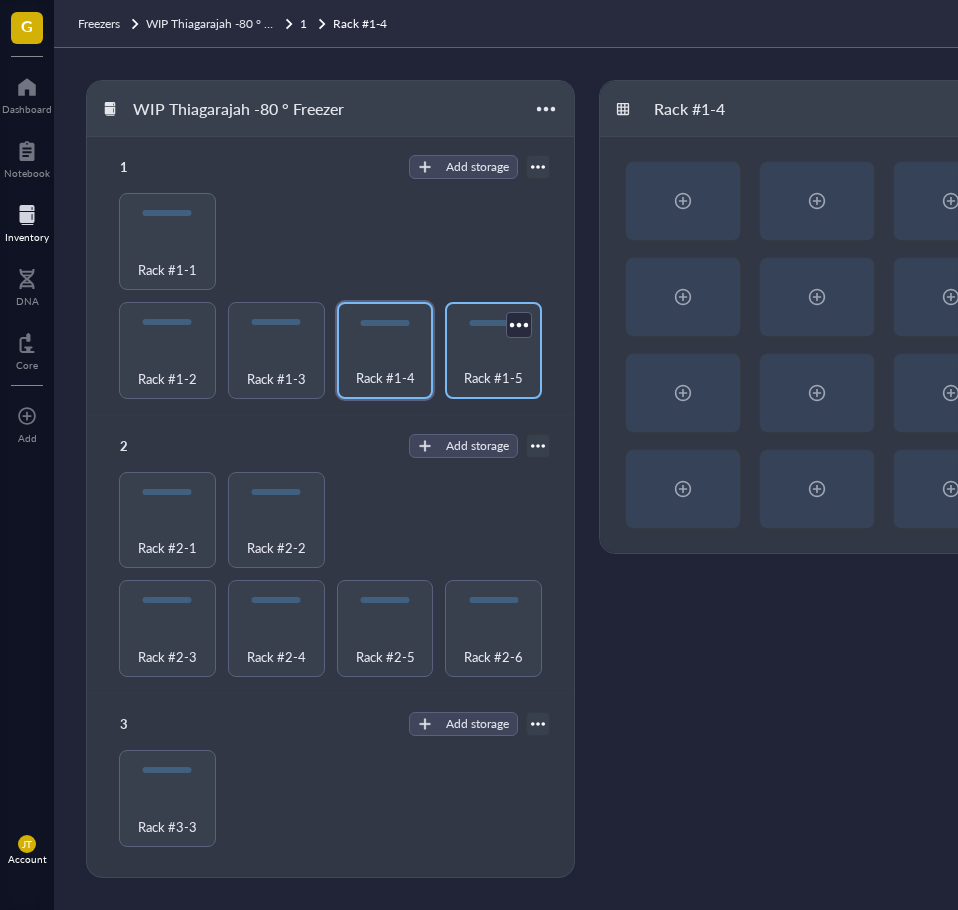 click on "Rack #1-5" at bounding box center (493, 378) 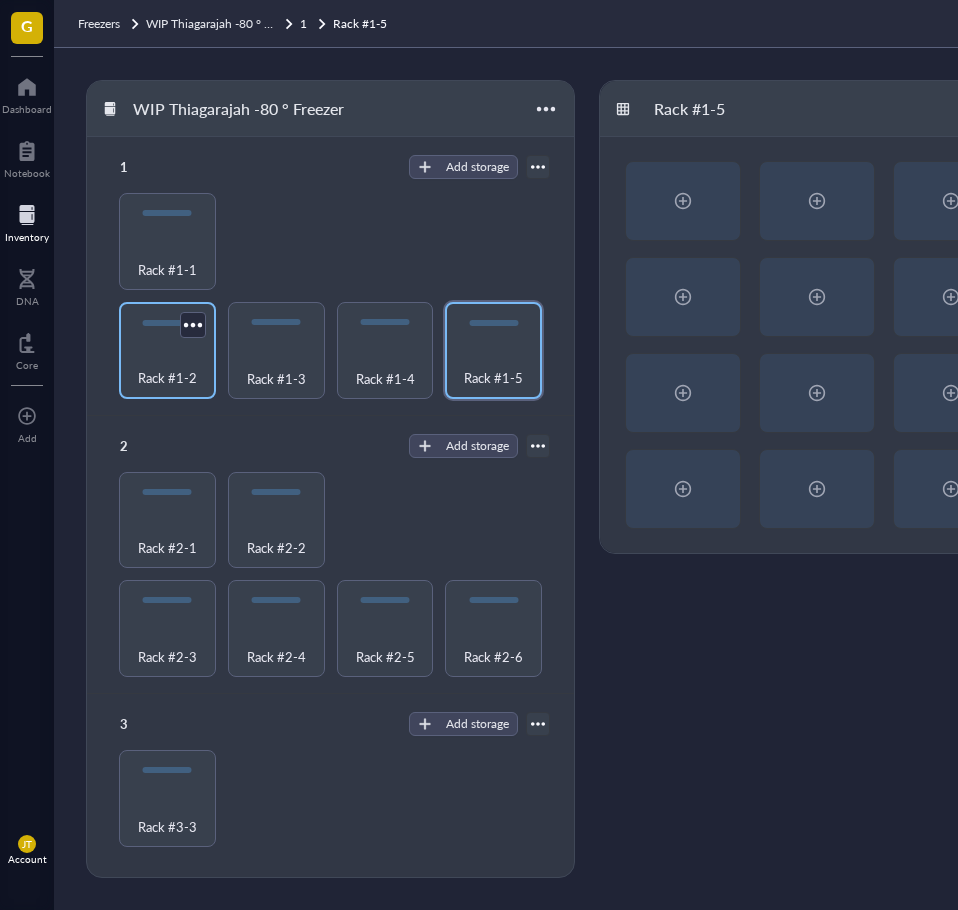 click on "Rack #1-2" at bounding box center (167, 378) 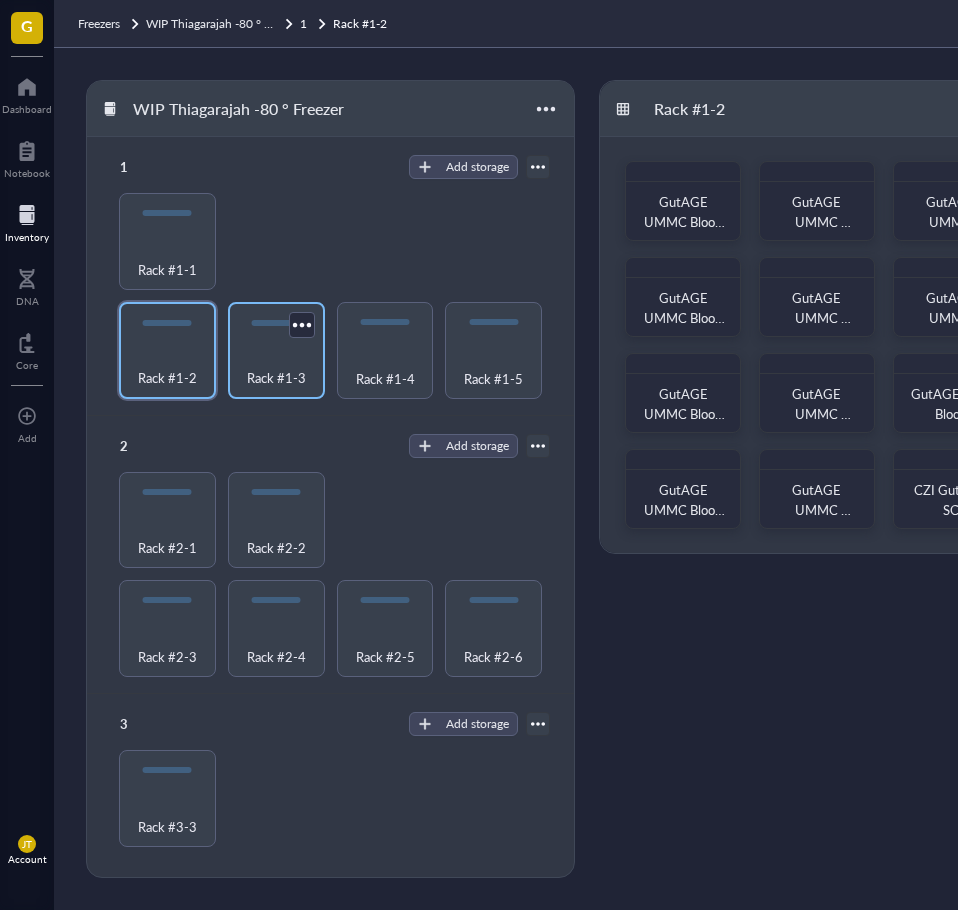 click on "Rack #1-3" at bounding box center (276, 367) 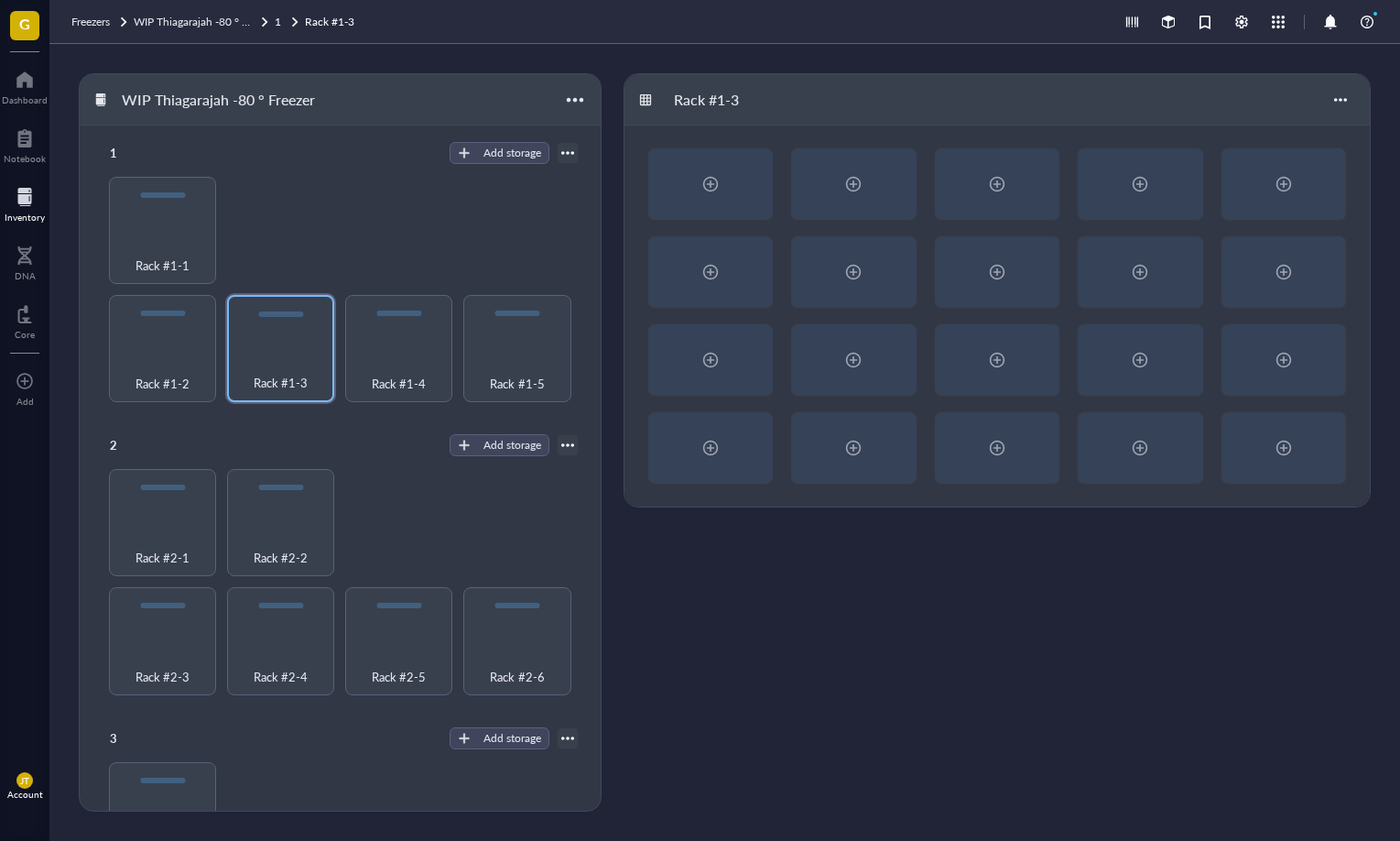 click on "Rack #1-2 Rack #1-3 Rack #1-4 Rack #1-5 Rack #1-1" at bounding box center (340, 289) 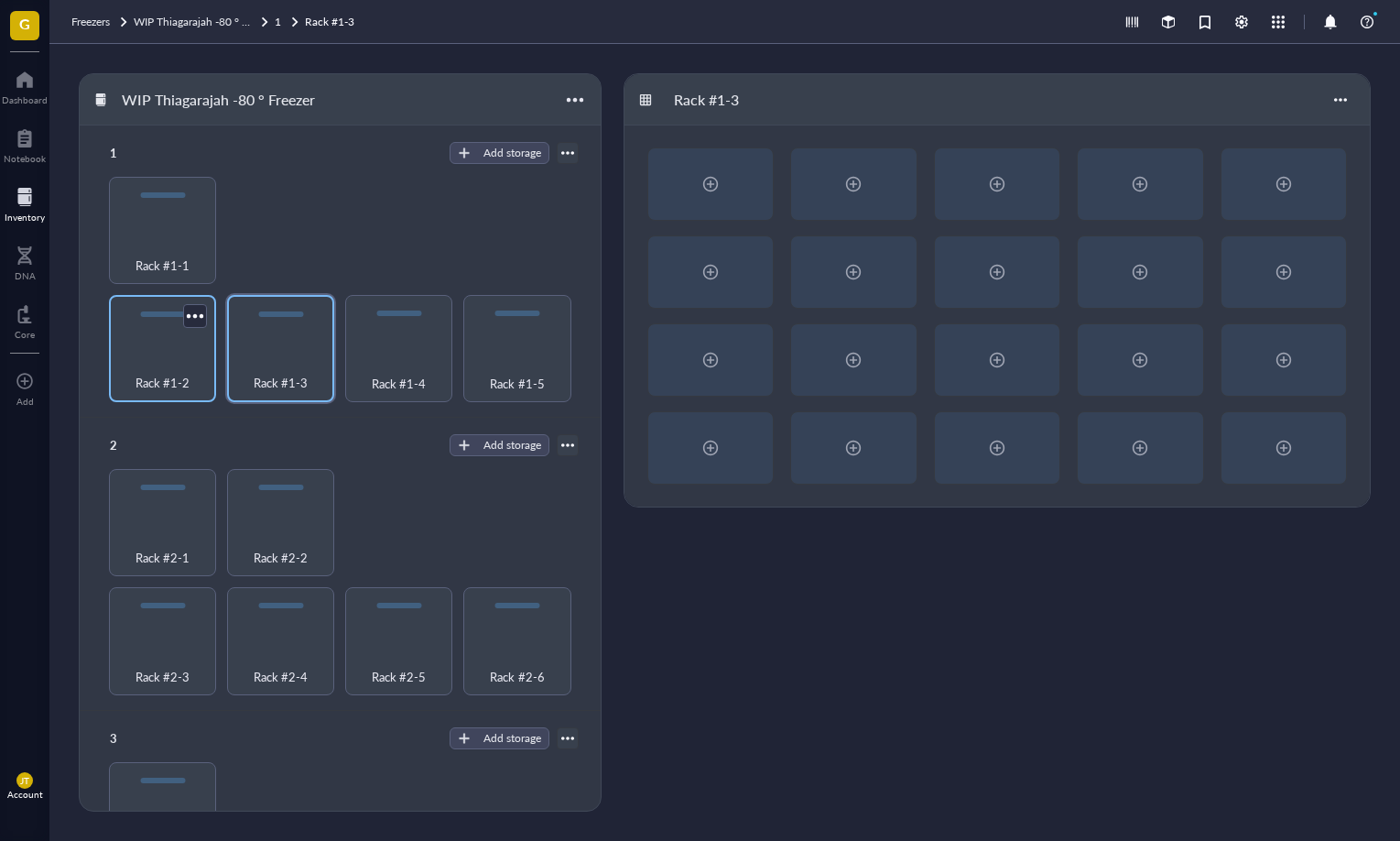click on "Rack #1-2" at bounding box center (162, 383) 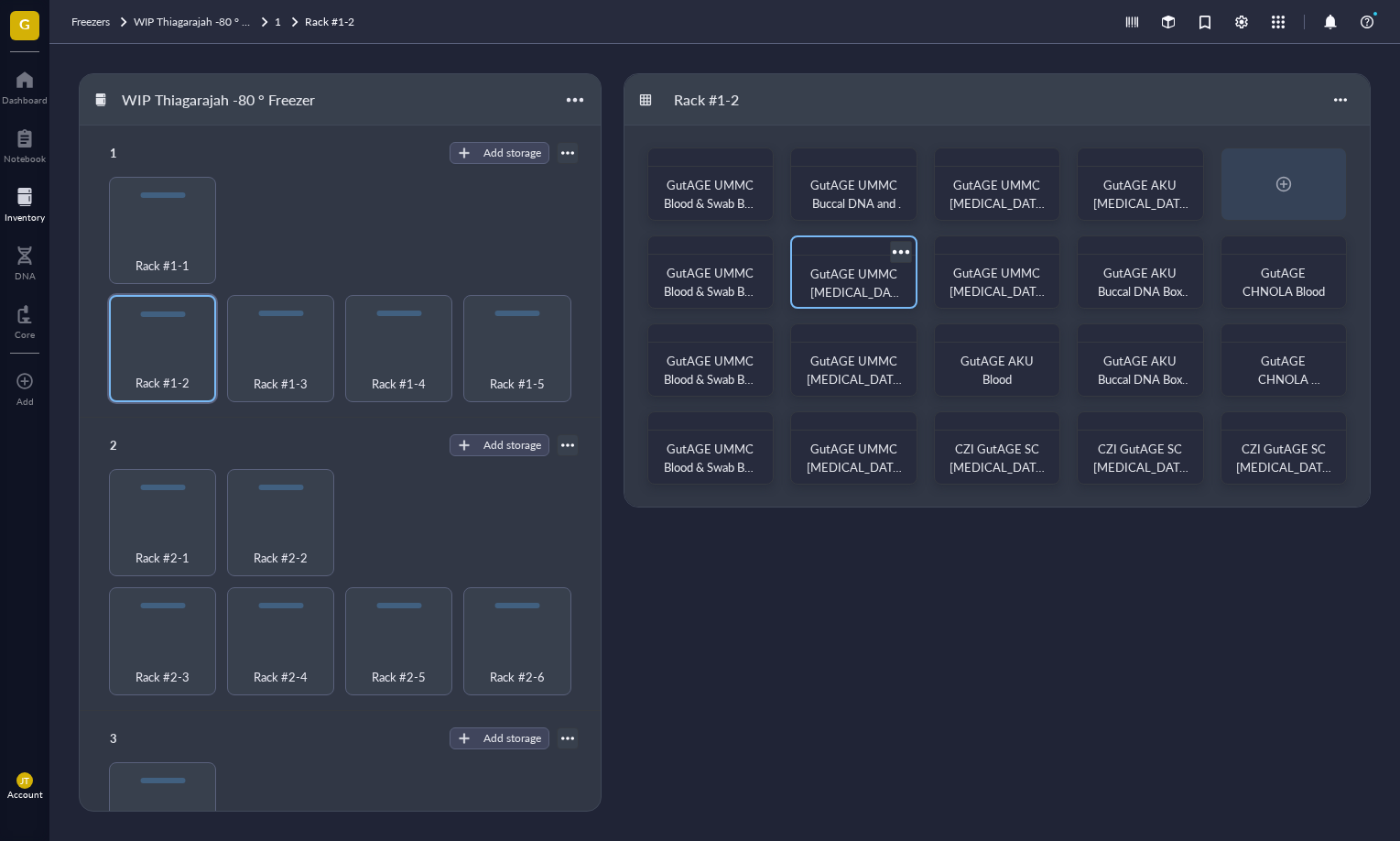 click on "GutAGE UMMC [MEDICAL_DATA] Box #1" at bounding box center [855, 291] 